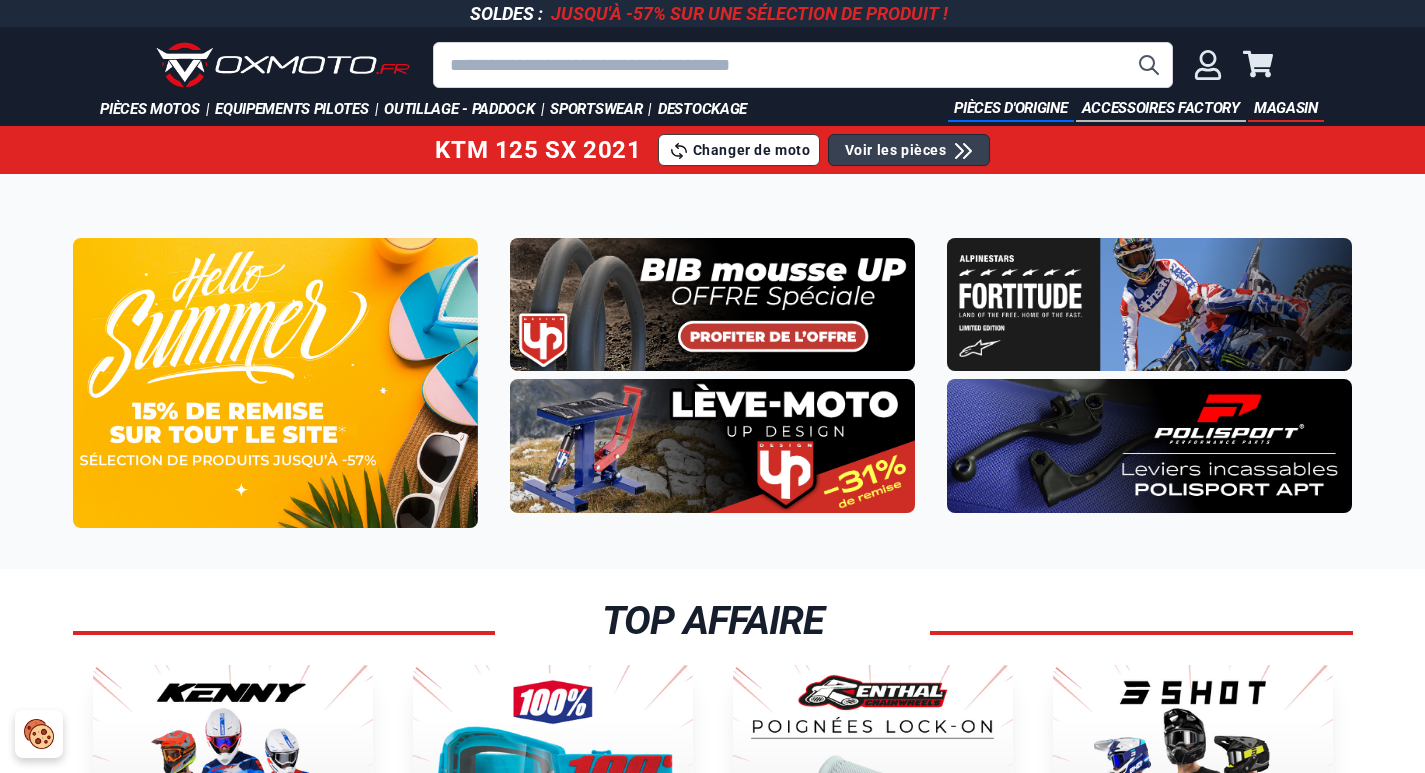 scroll, scrollTop: 0, scrollLeft: 0, axis: both 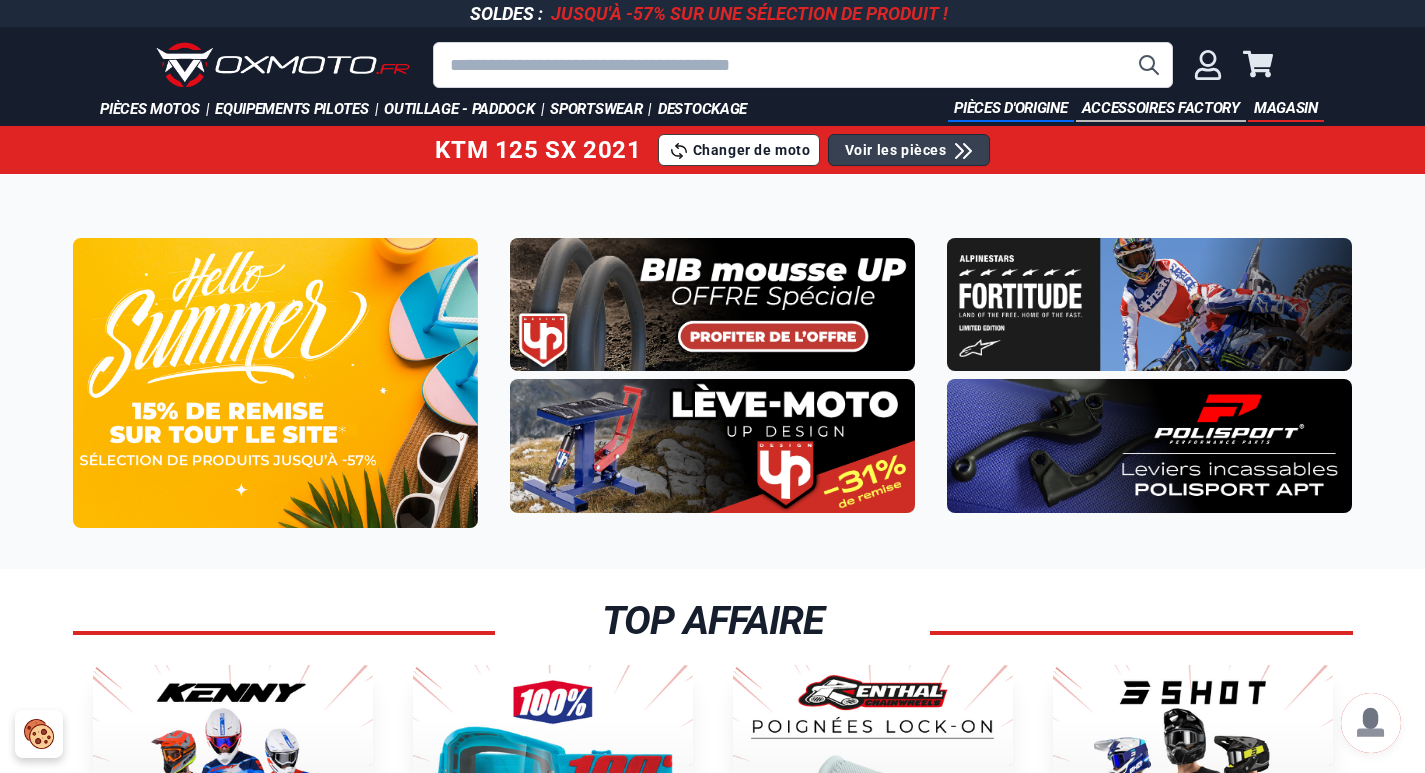 click at bounding box center (1149, 304) 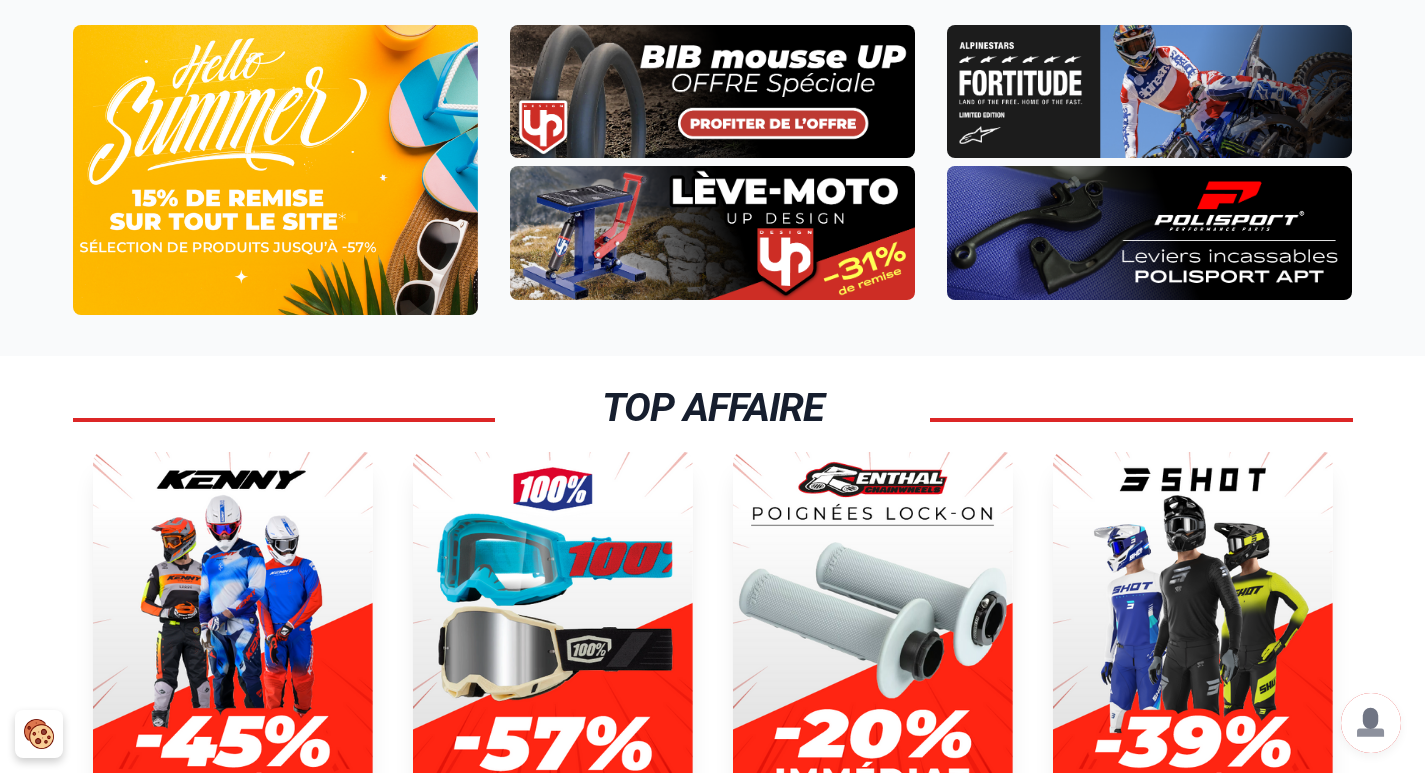 scroll, scrollTop: 107, scrollLeft: 0, axis: vertical 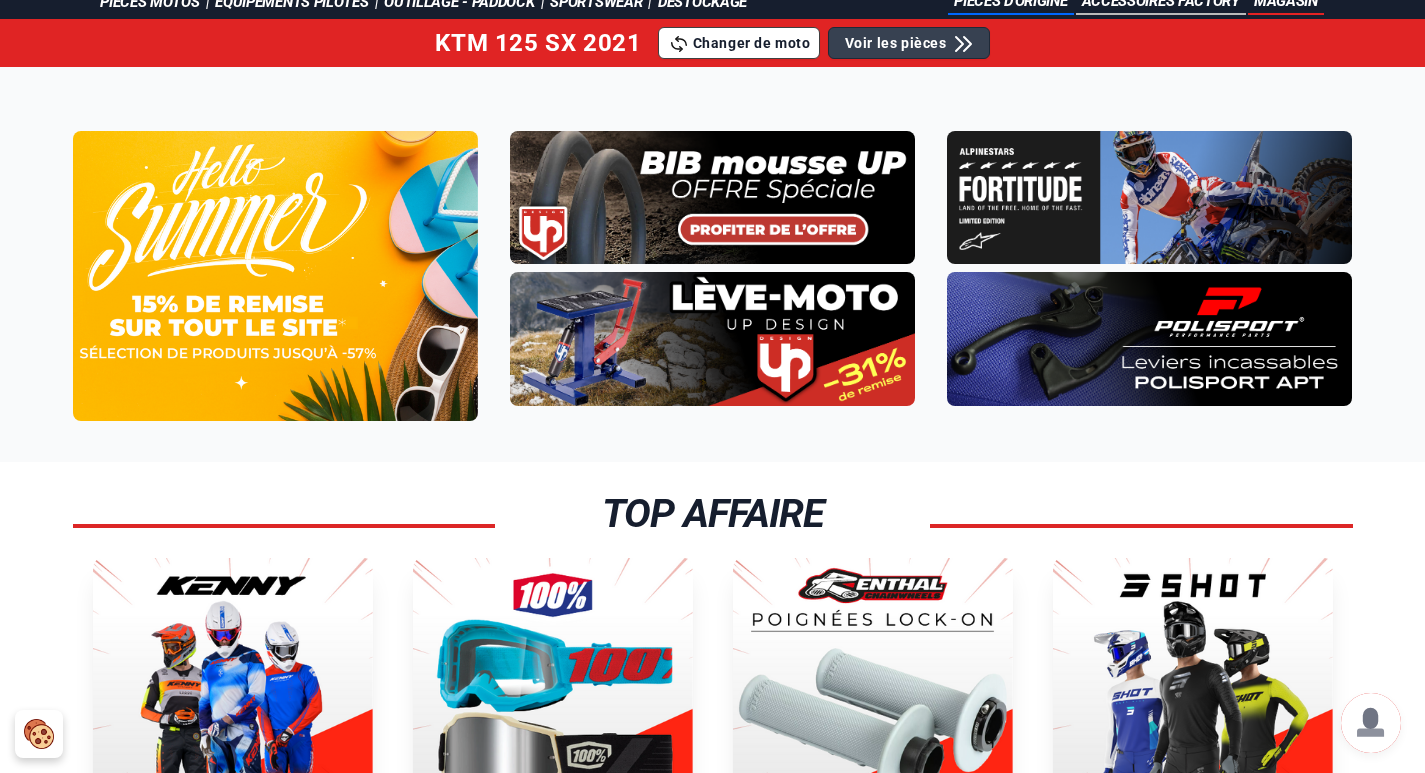 click at bounding box center [712, 197] 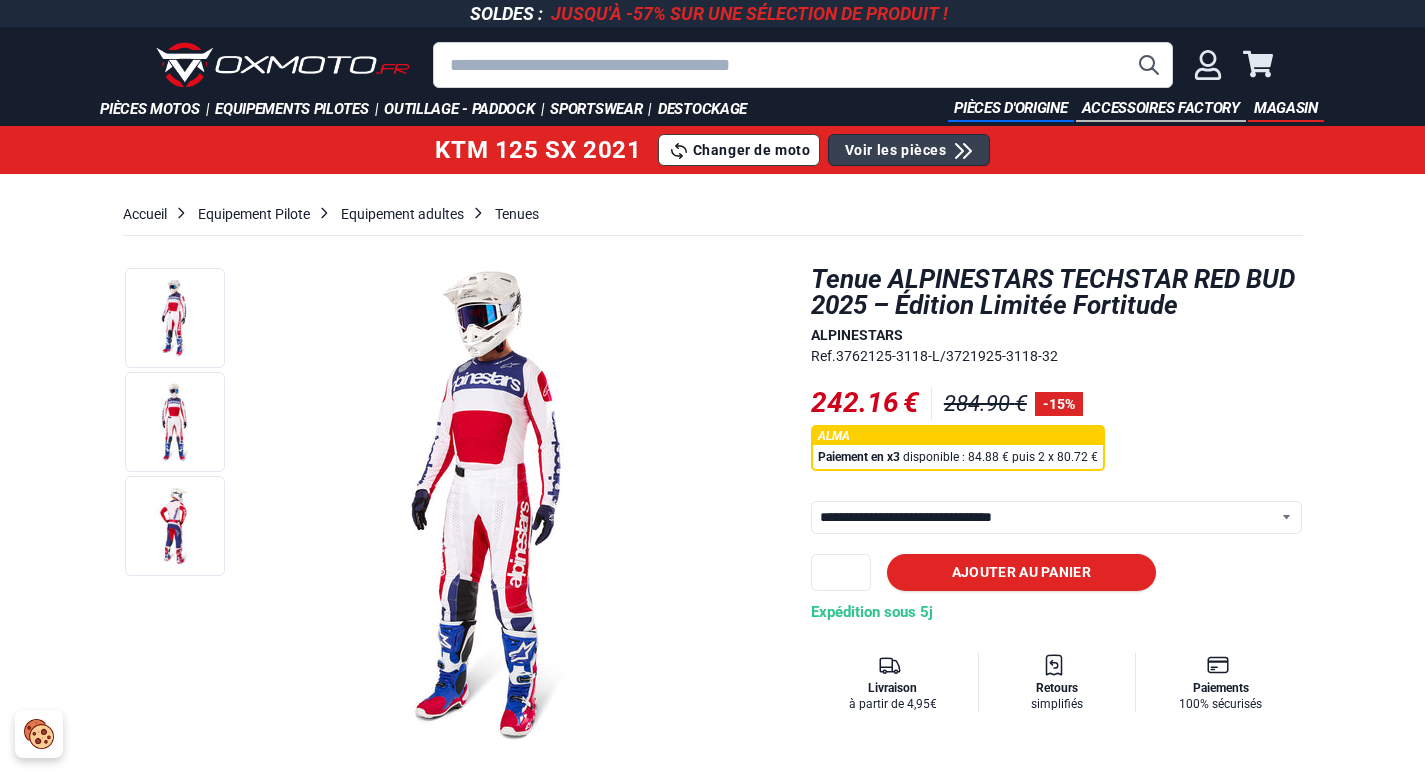 select on "**********" 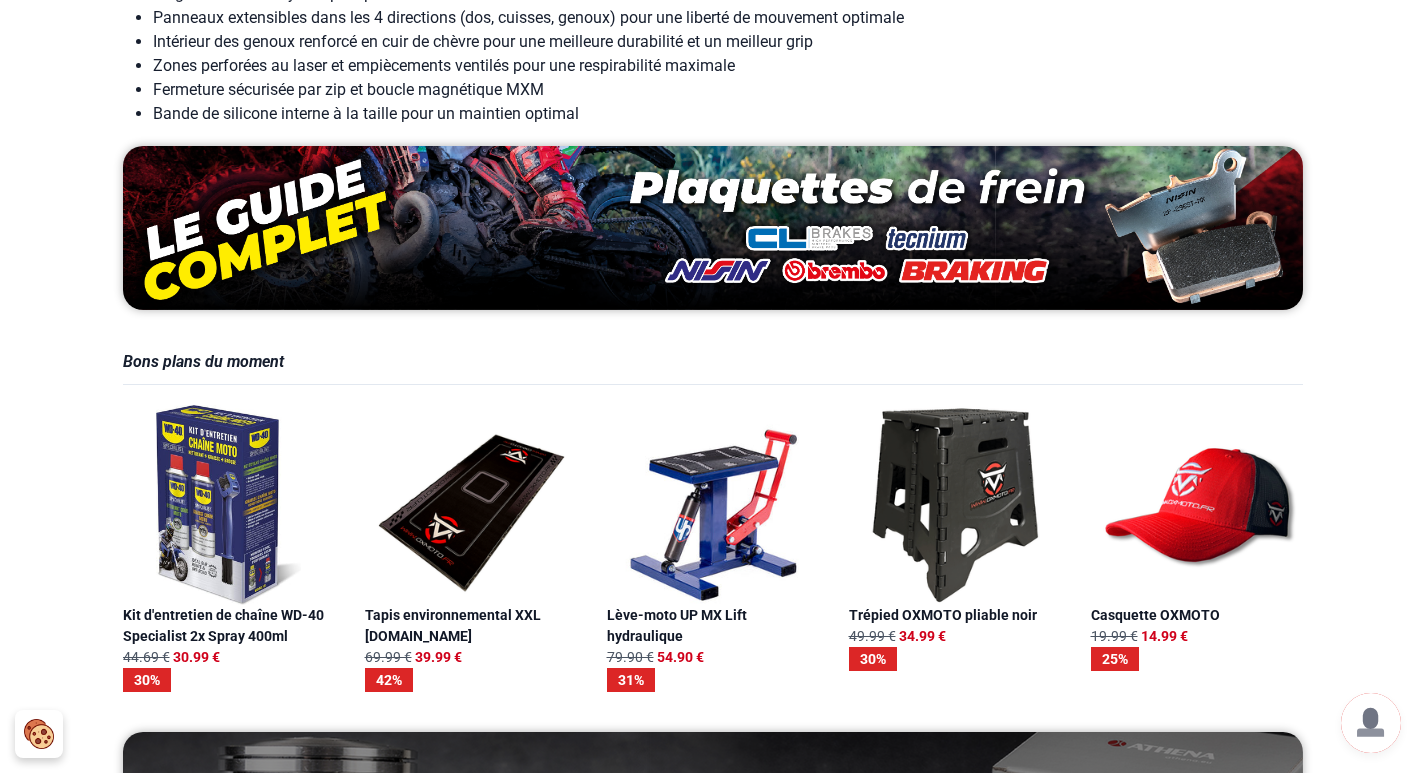 scroll, scrollTop: 1046, scrollLeft: 0, axis: vertical 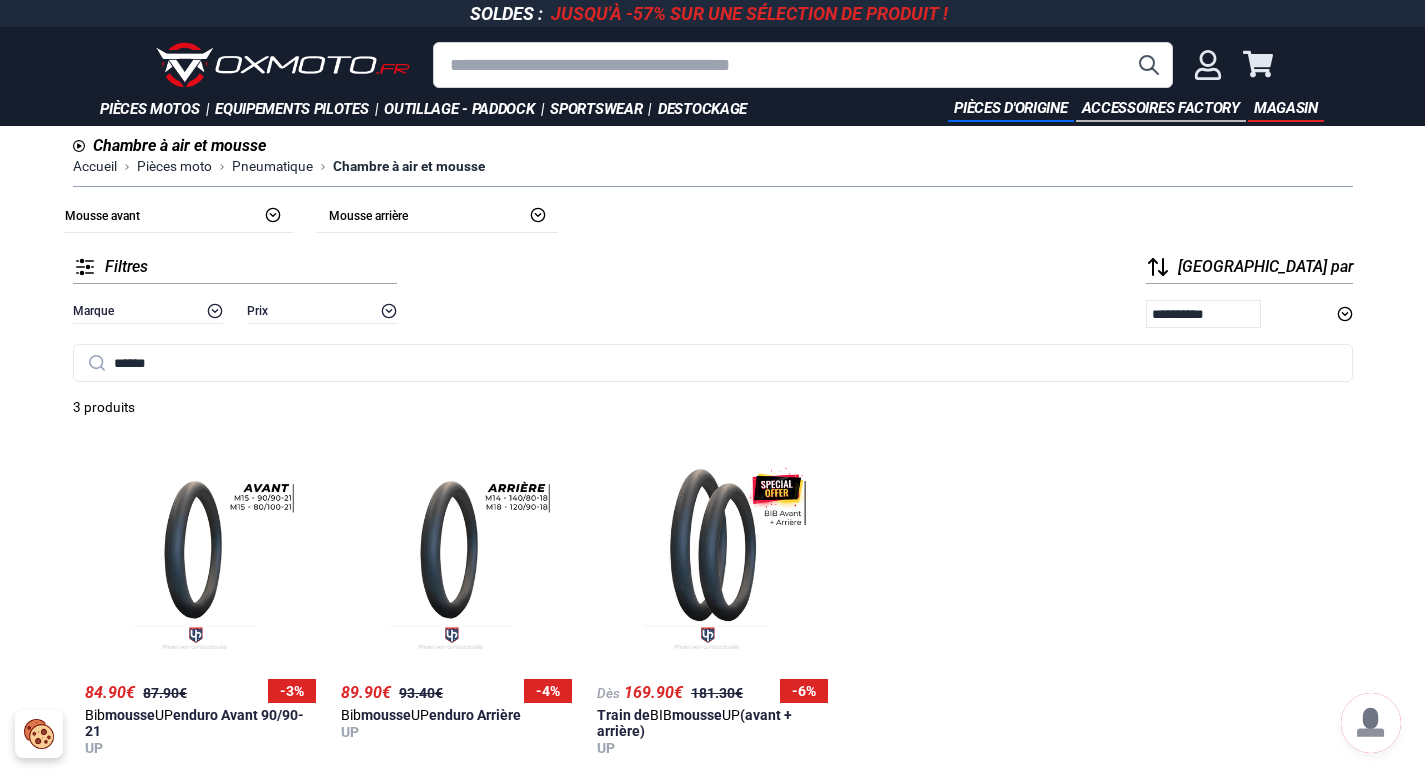 click at bounding box center [283, 65] 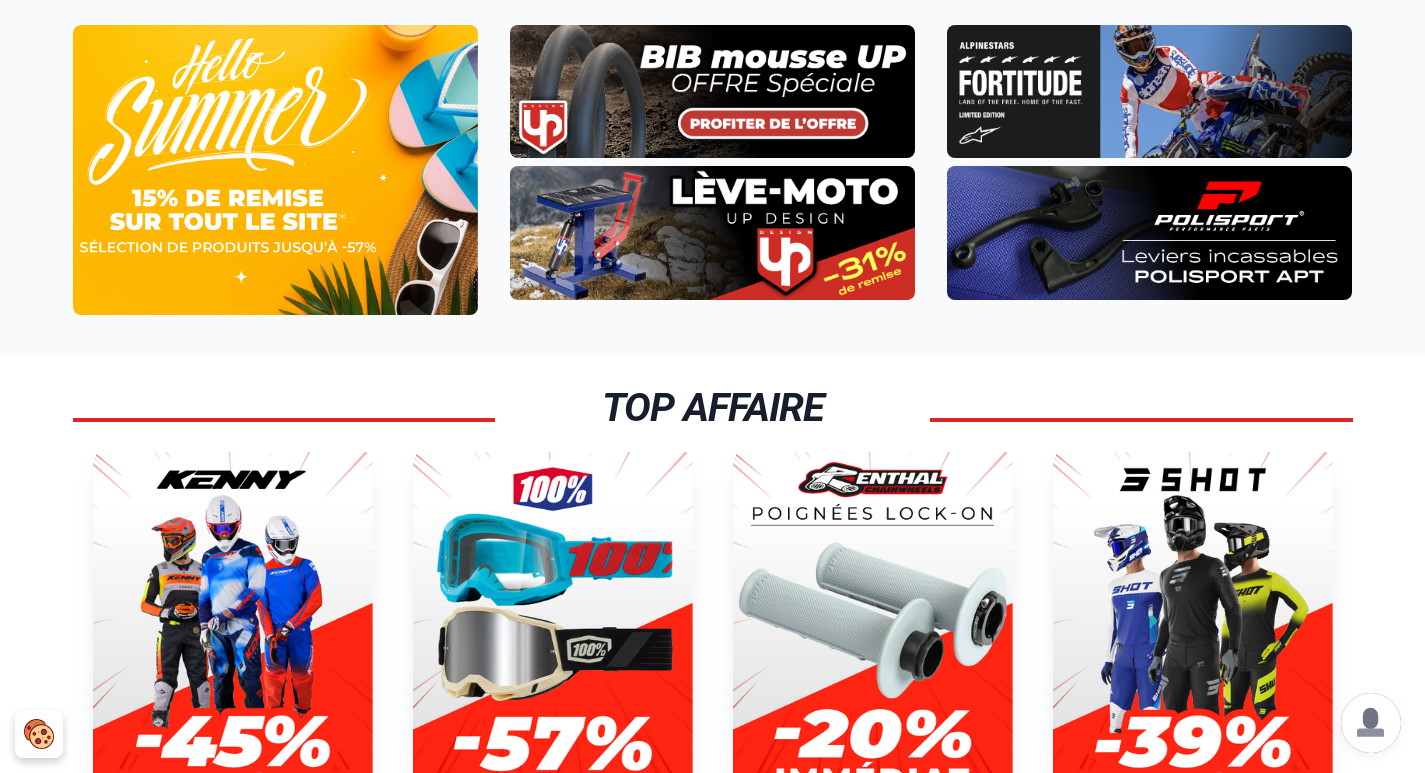 scroll, scrollTop: 533, scrollLeft: 0, axis: vertical 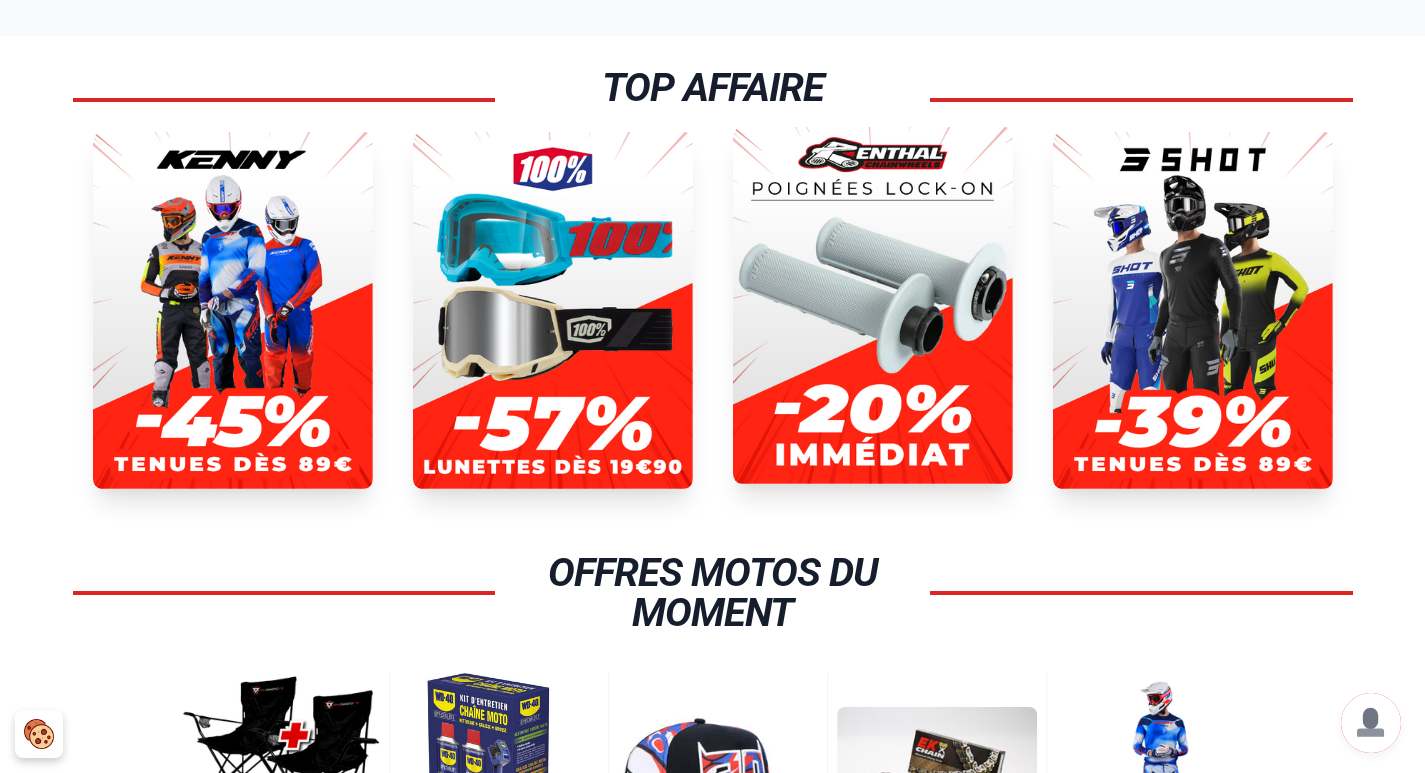 click at bounding box center (873, 305) 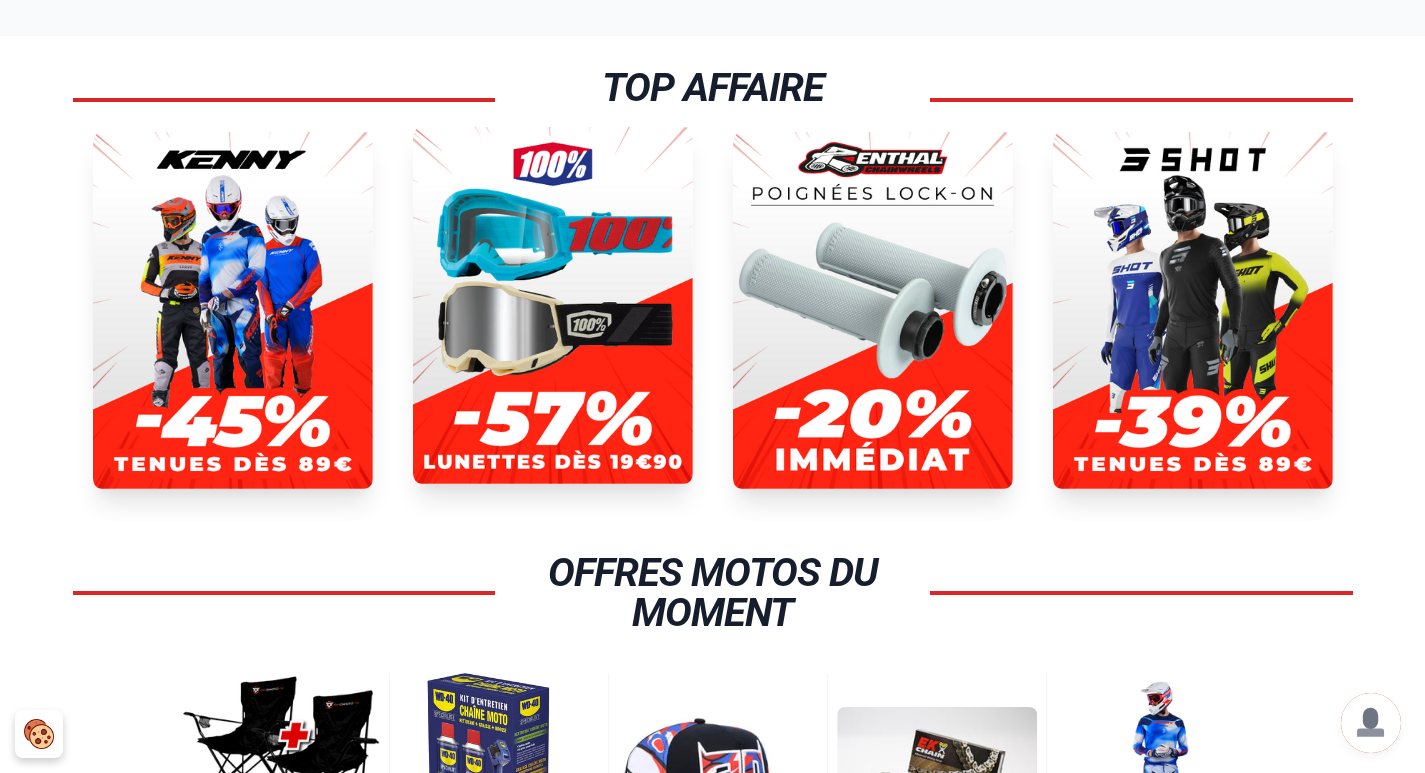 scroll, scrollTop: 1067, scrollLeft: 0, axis: vertical 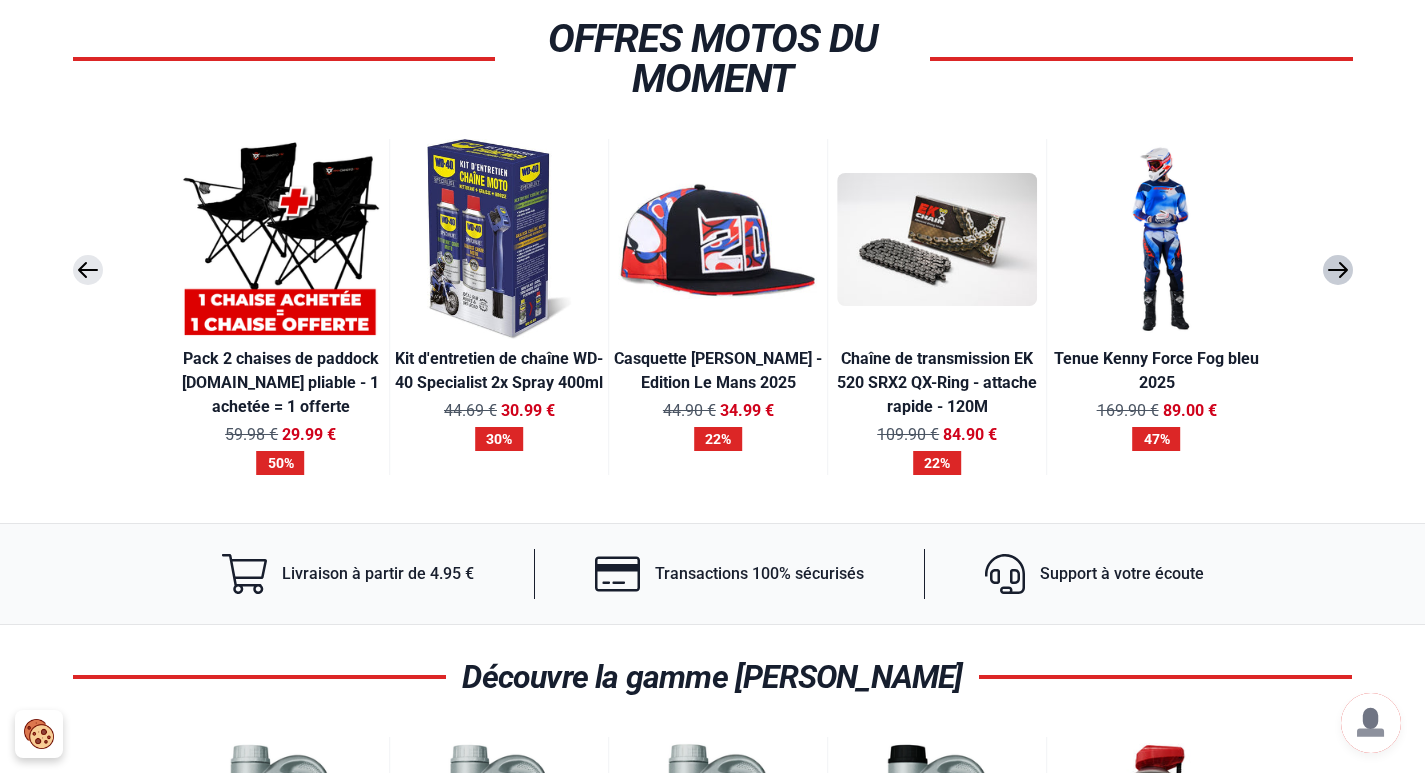click 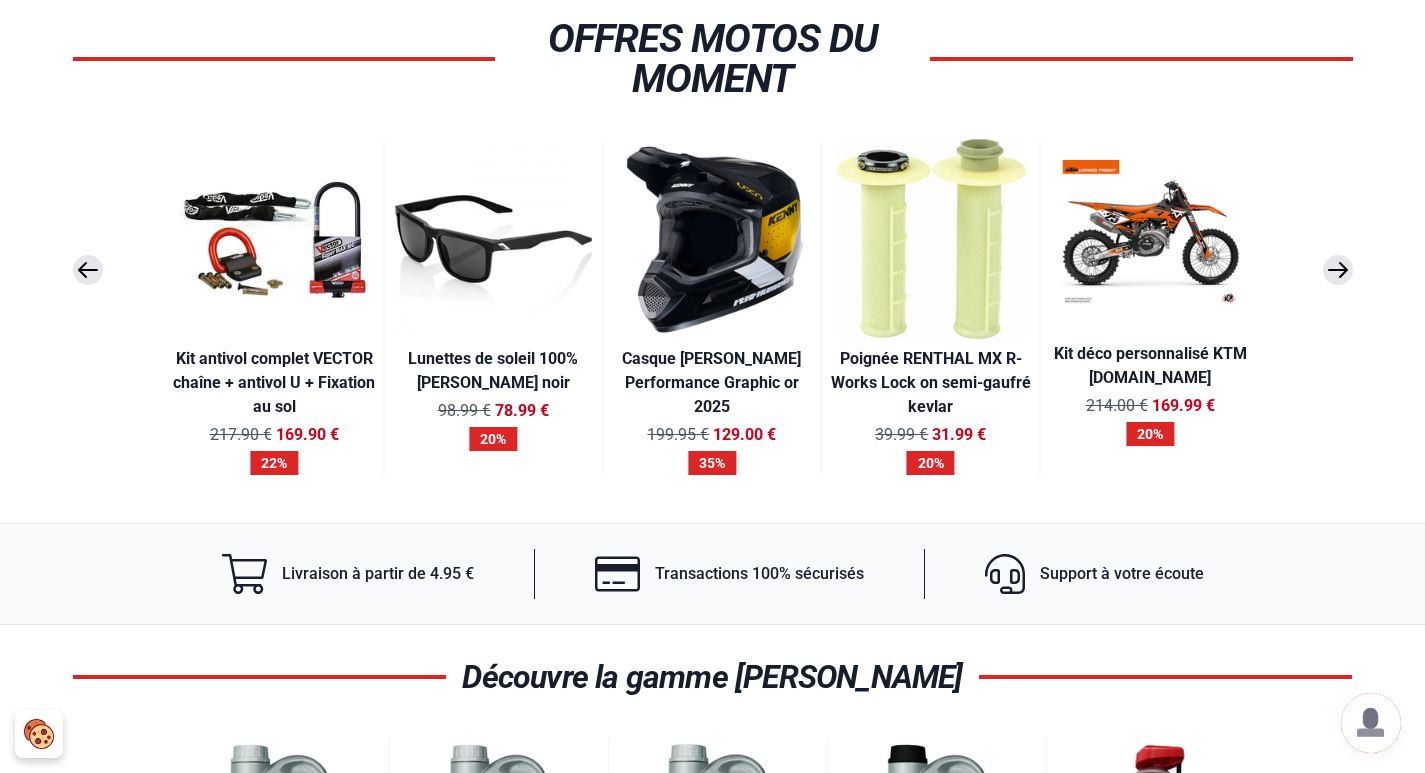 click at bounding box center [1150, 234] 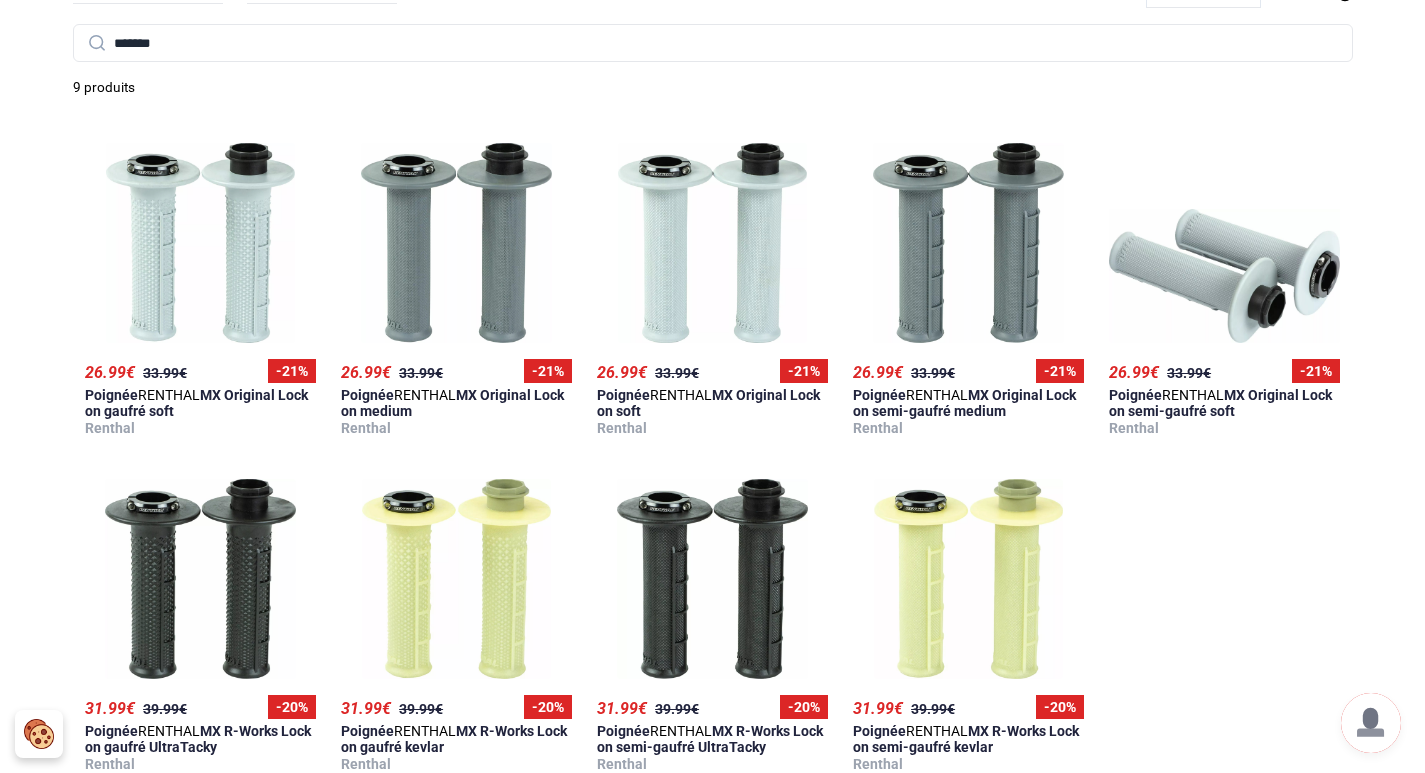 scroll, scrollTop: 427, scrollLeft: 0, axis: vertical 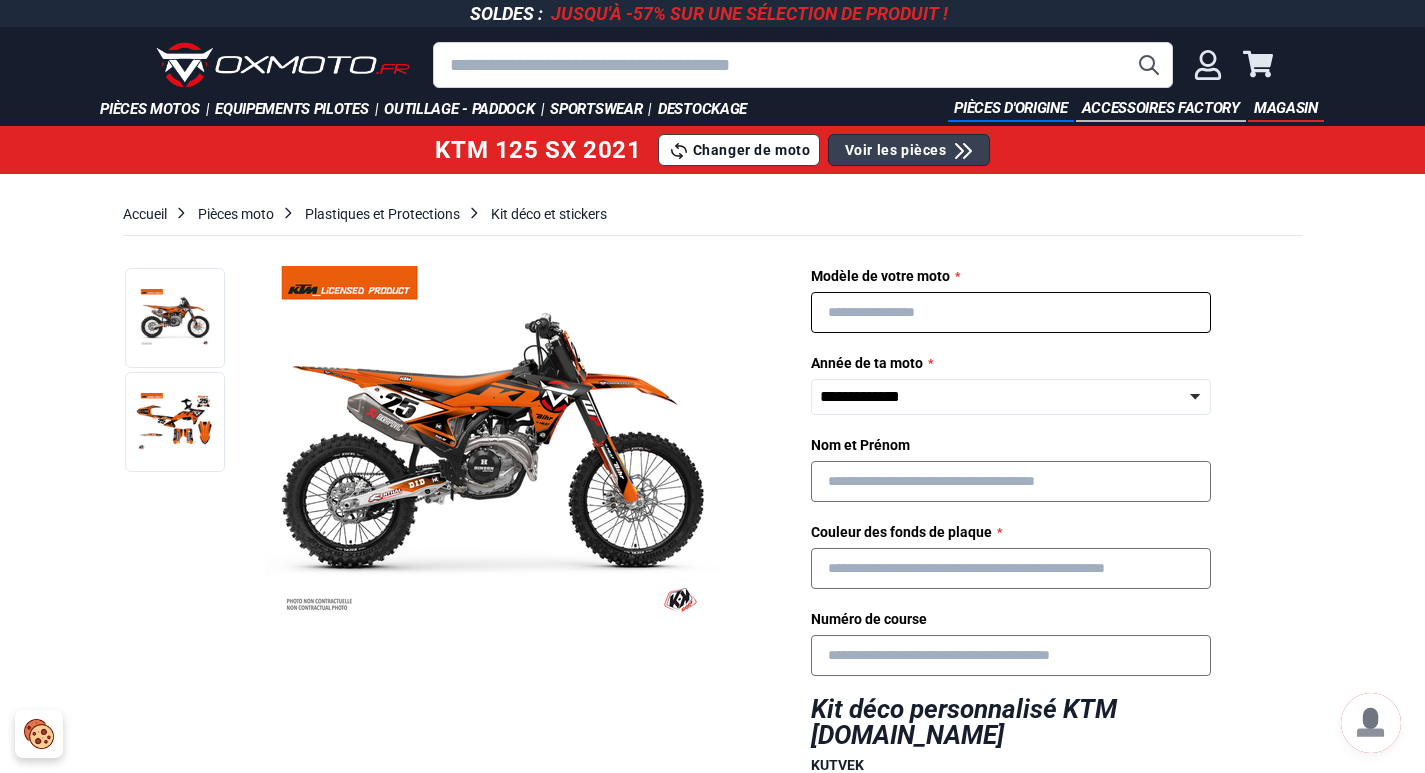 click at bounding box center (1011, 312) 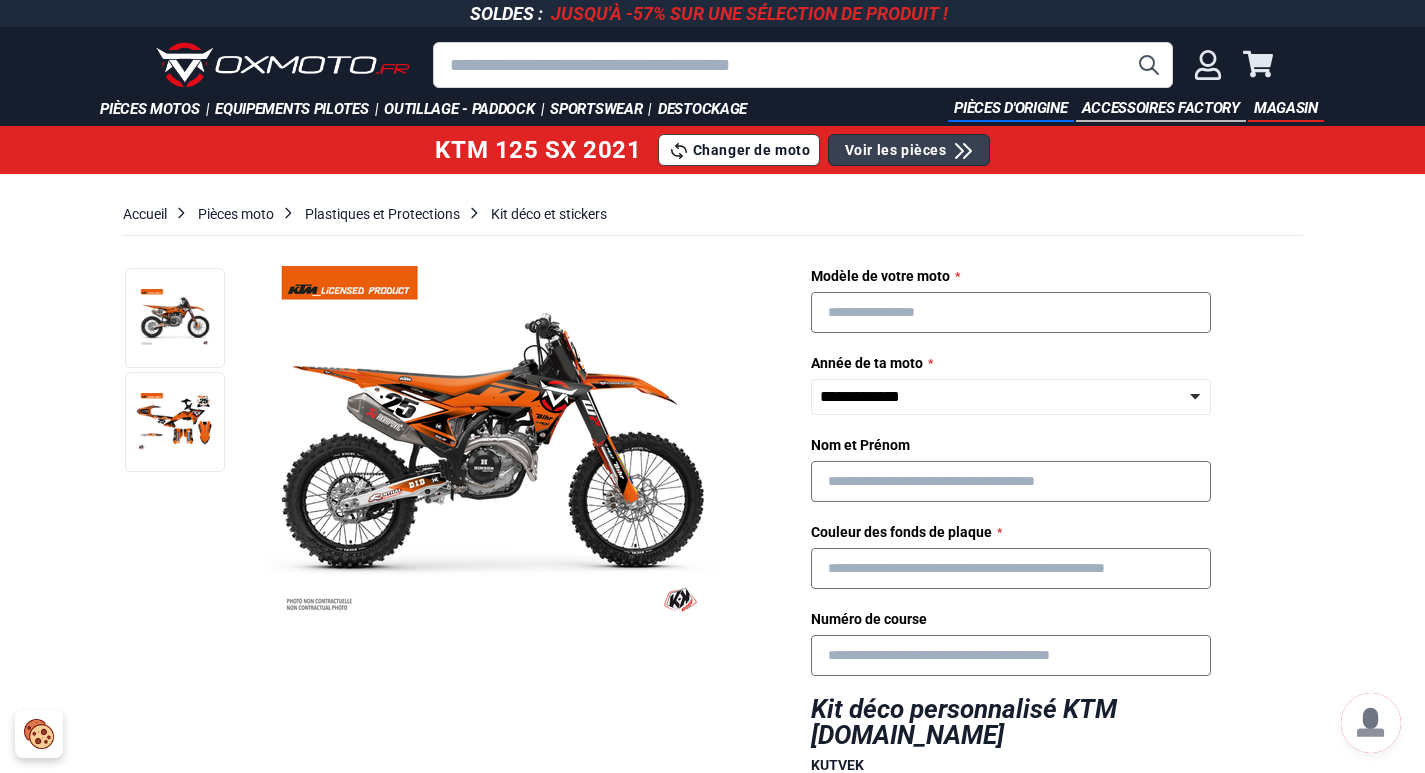click on "Modèle de votre moto" at bounding box center (1057, 299) 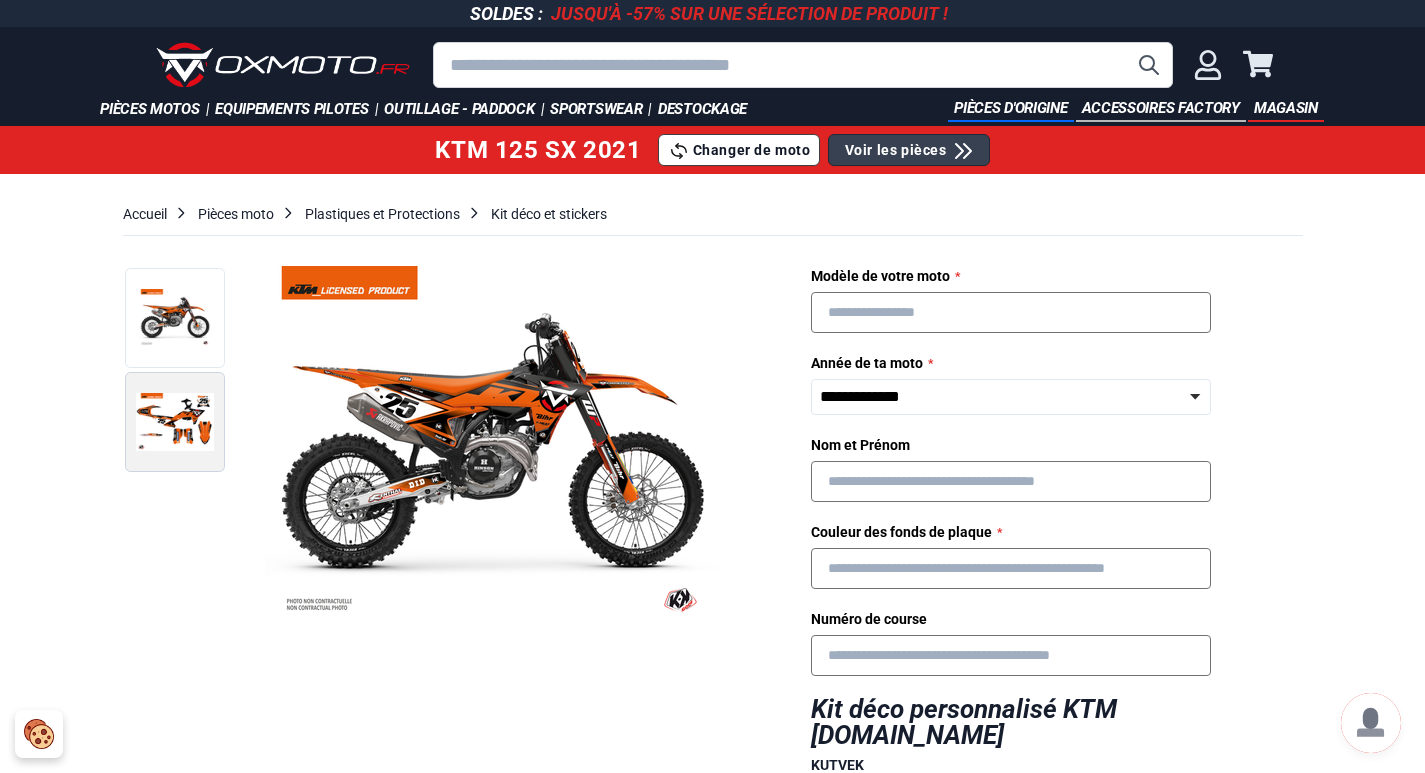 click at bounding box center [175, 422] 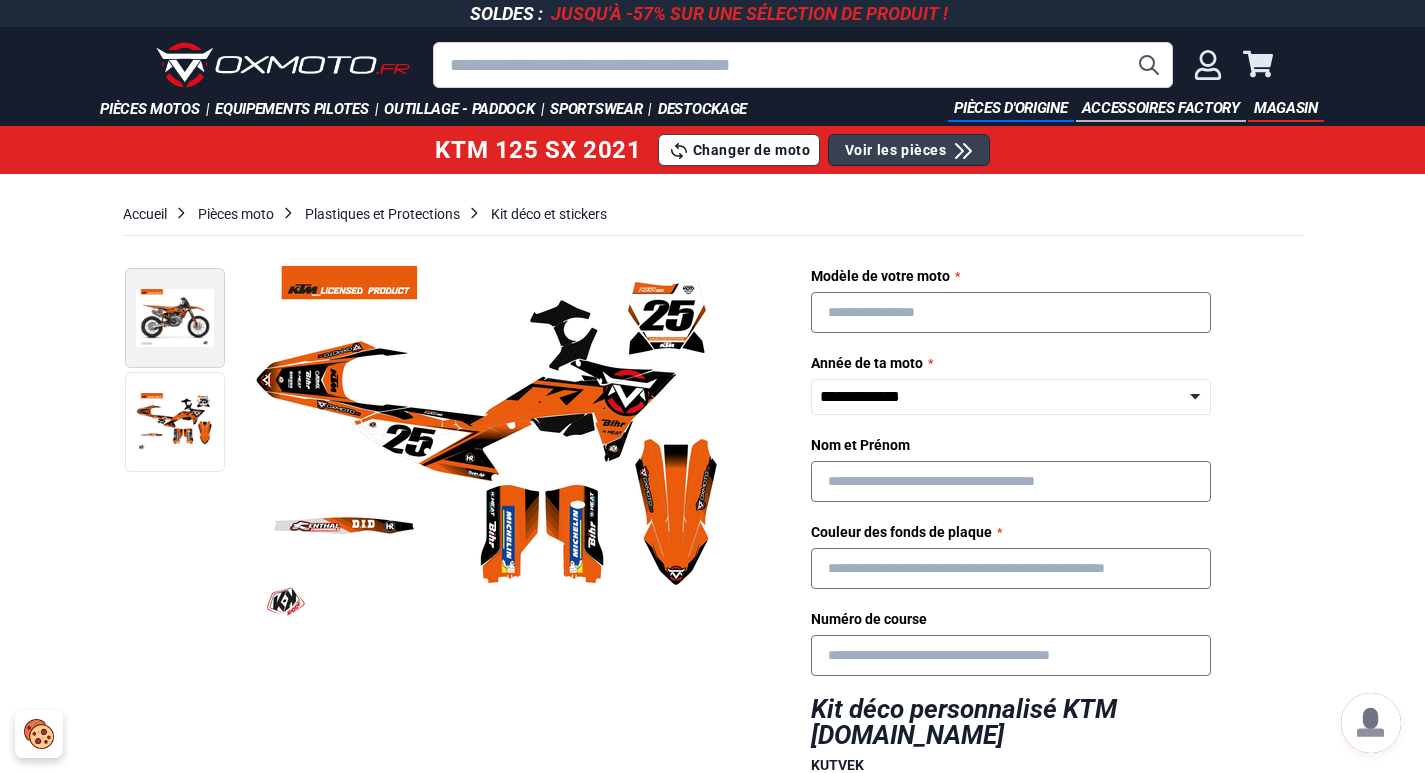 click at bounding box center [175, 318] 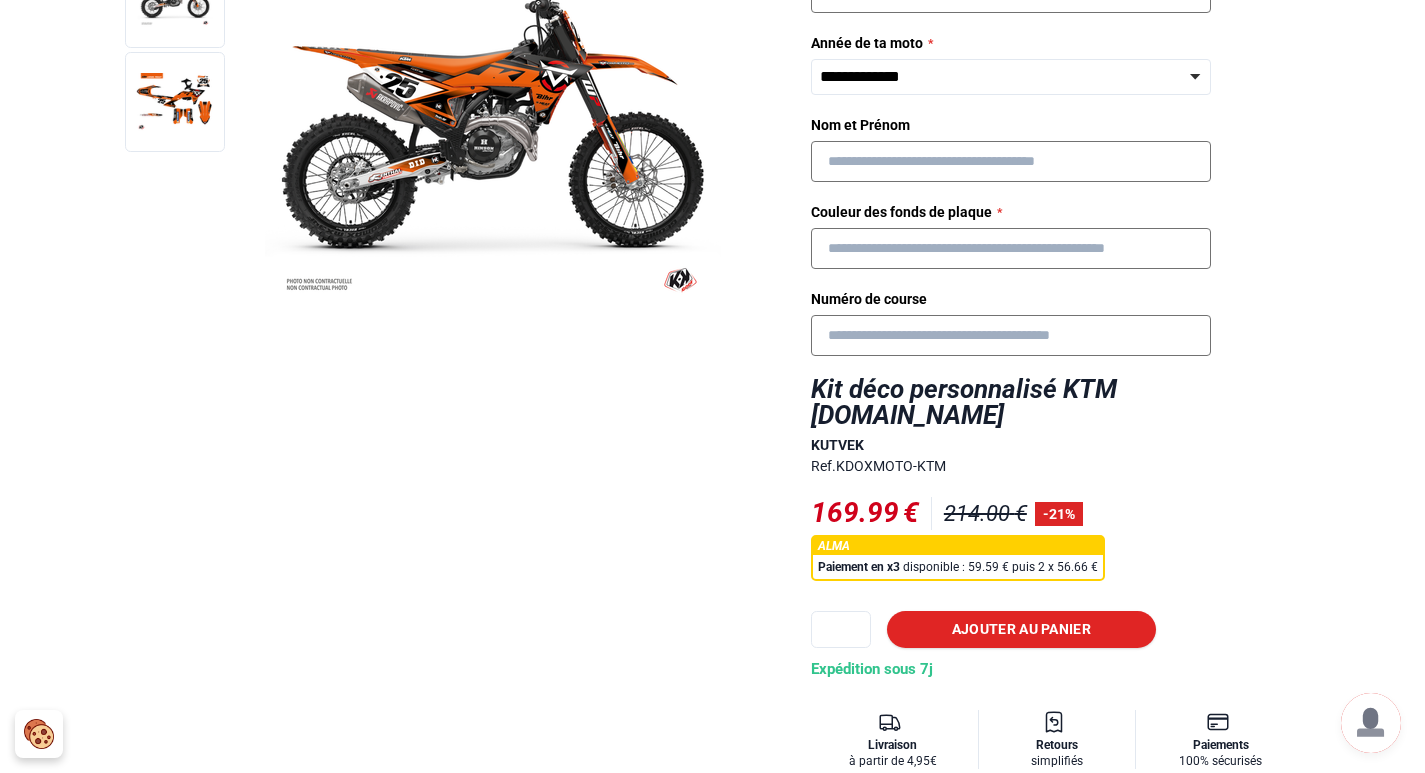 scroll, scrollTop: 213, scrollLeft: 0, axis: vertical 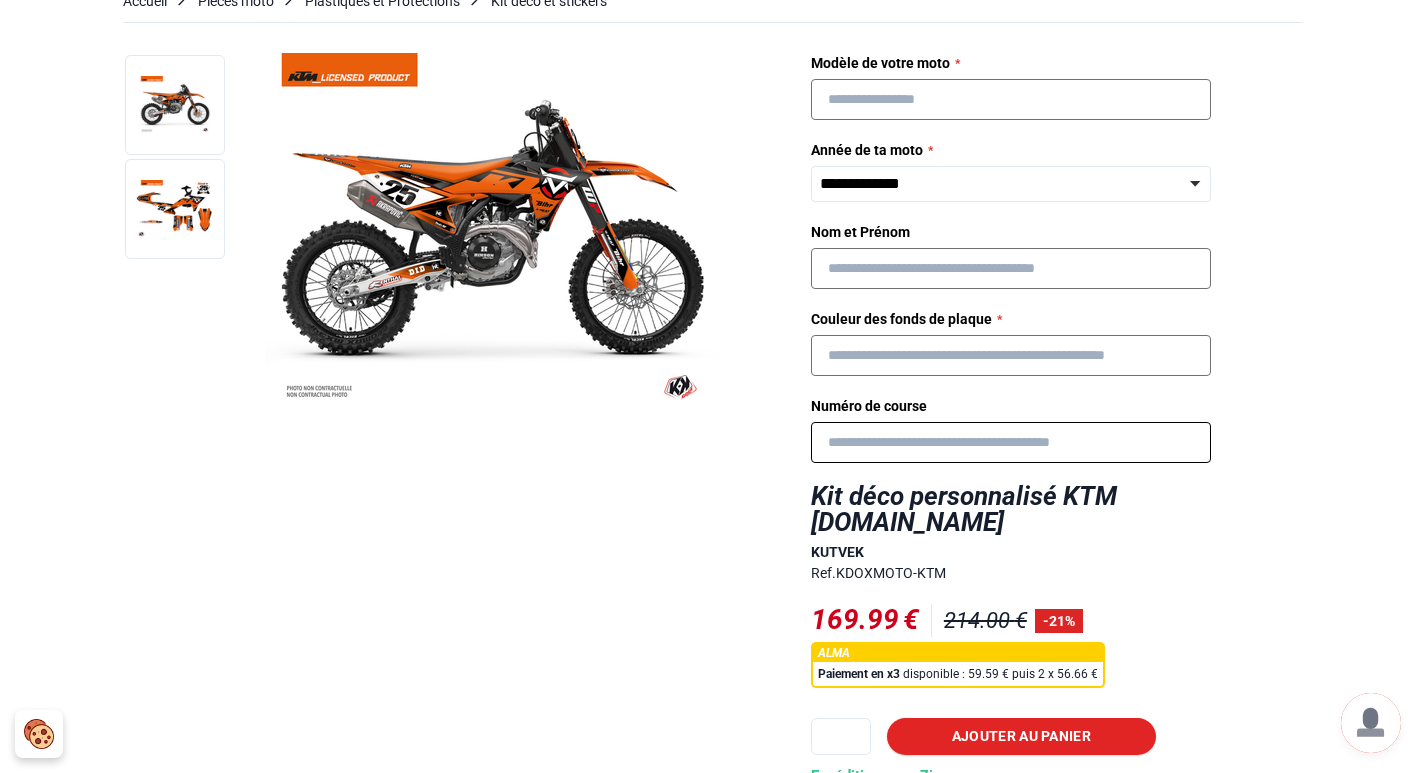 click at bounding box center (1011, 442) 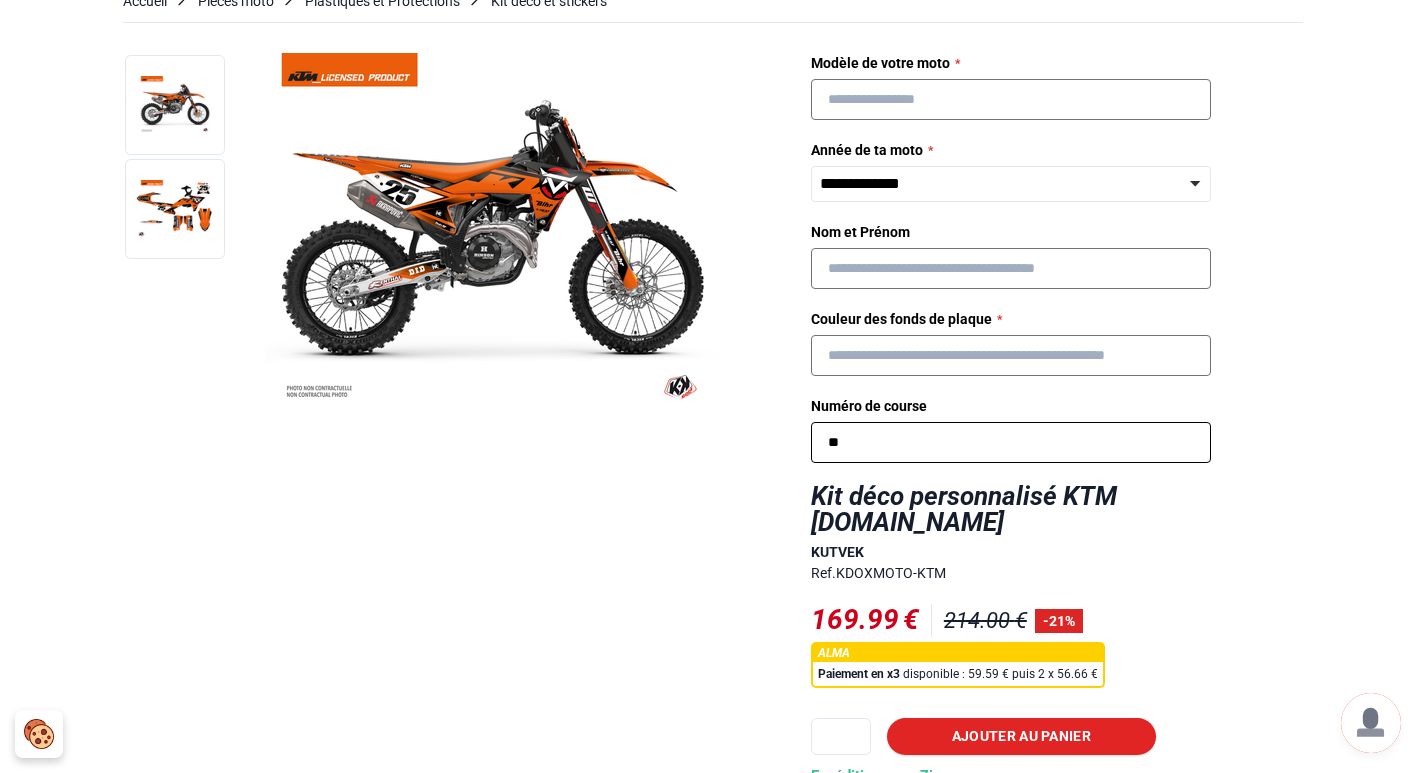 type on "**" 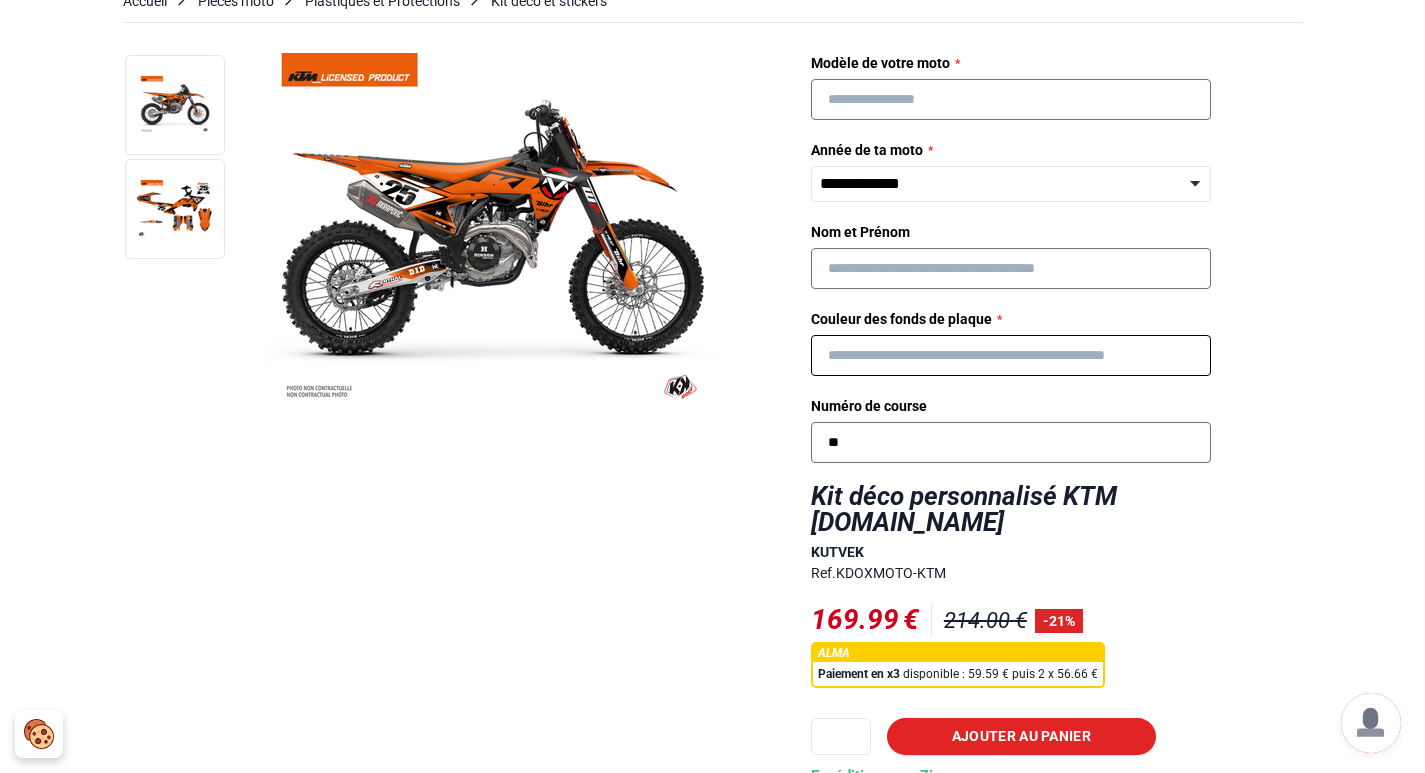 click at bounding box center (1011, 355) 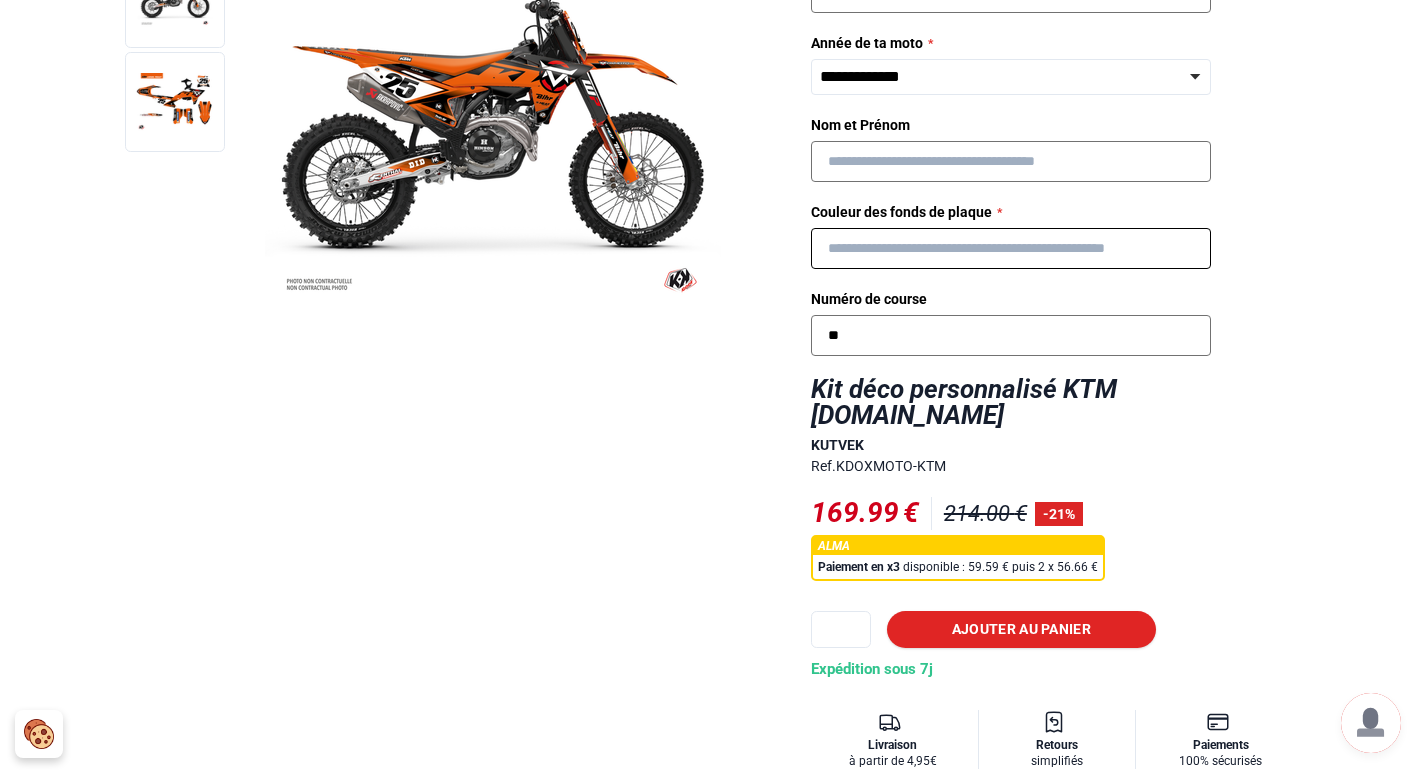 scroll, scrollTop: 213, scrollLeft: 0, axis: vertical 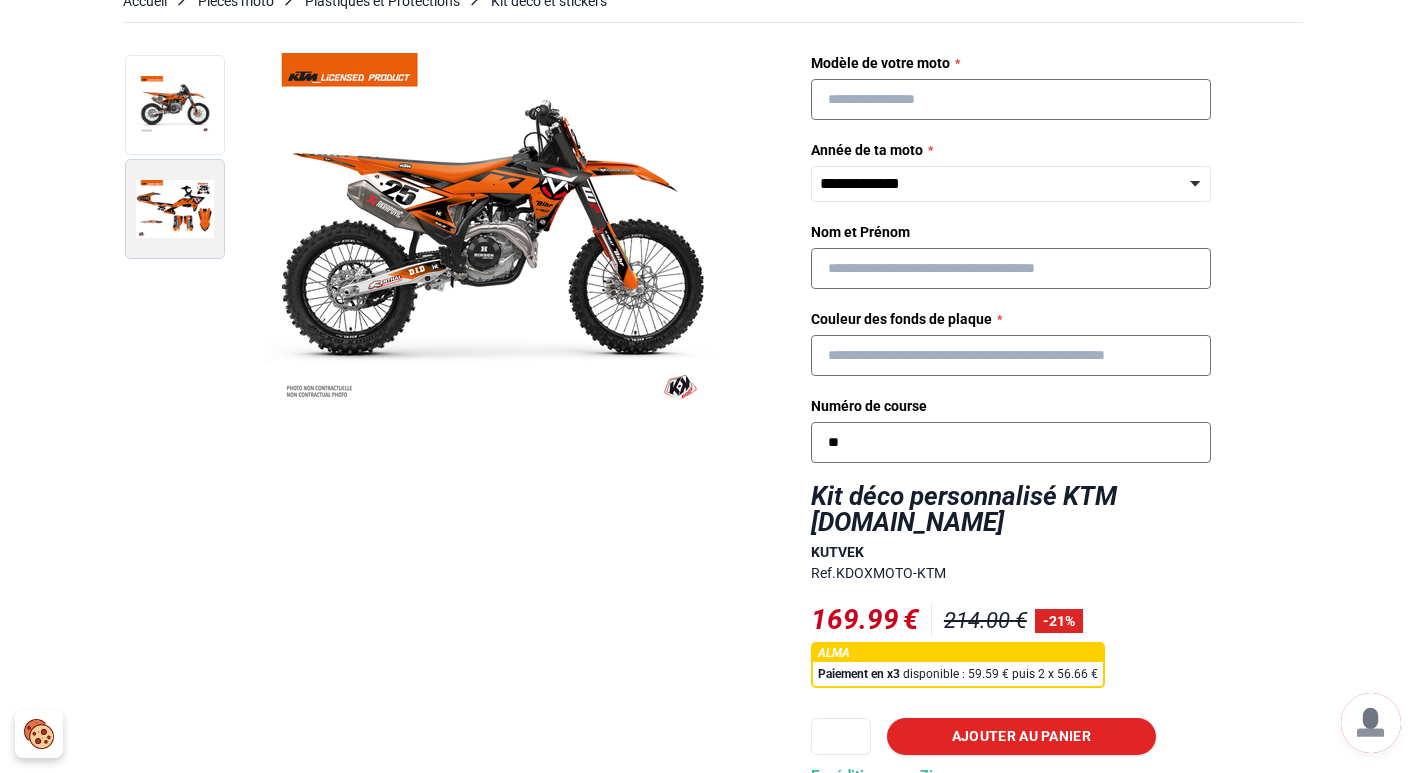 click at bounding box center [175, 209] 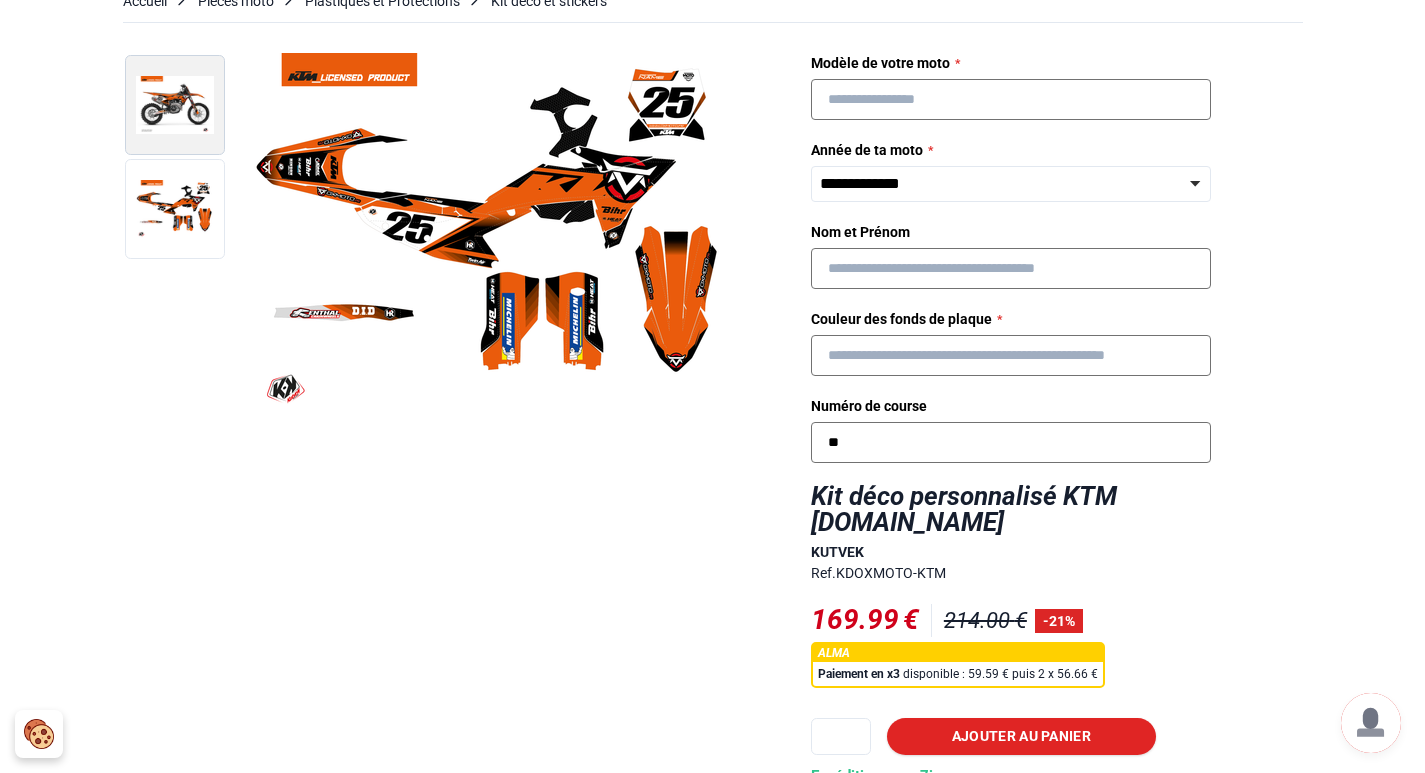 click at bounding box center (175, 105) 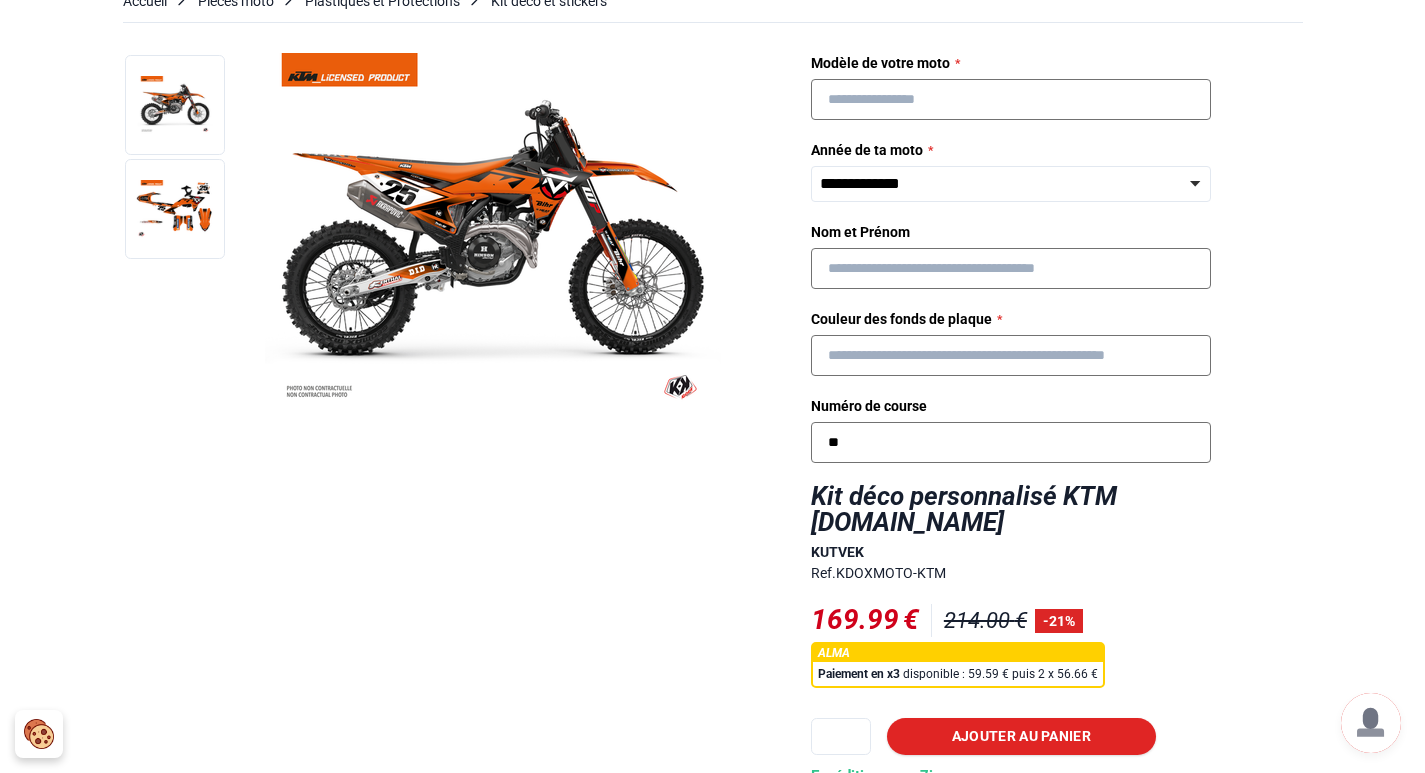 scroll, scrollTop: 0, scrollLeft: 0, axis: both 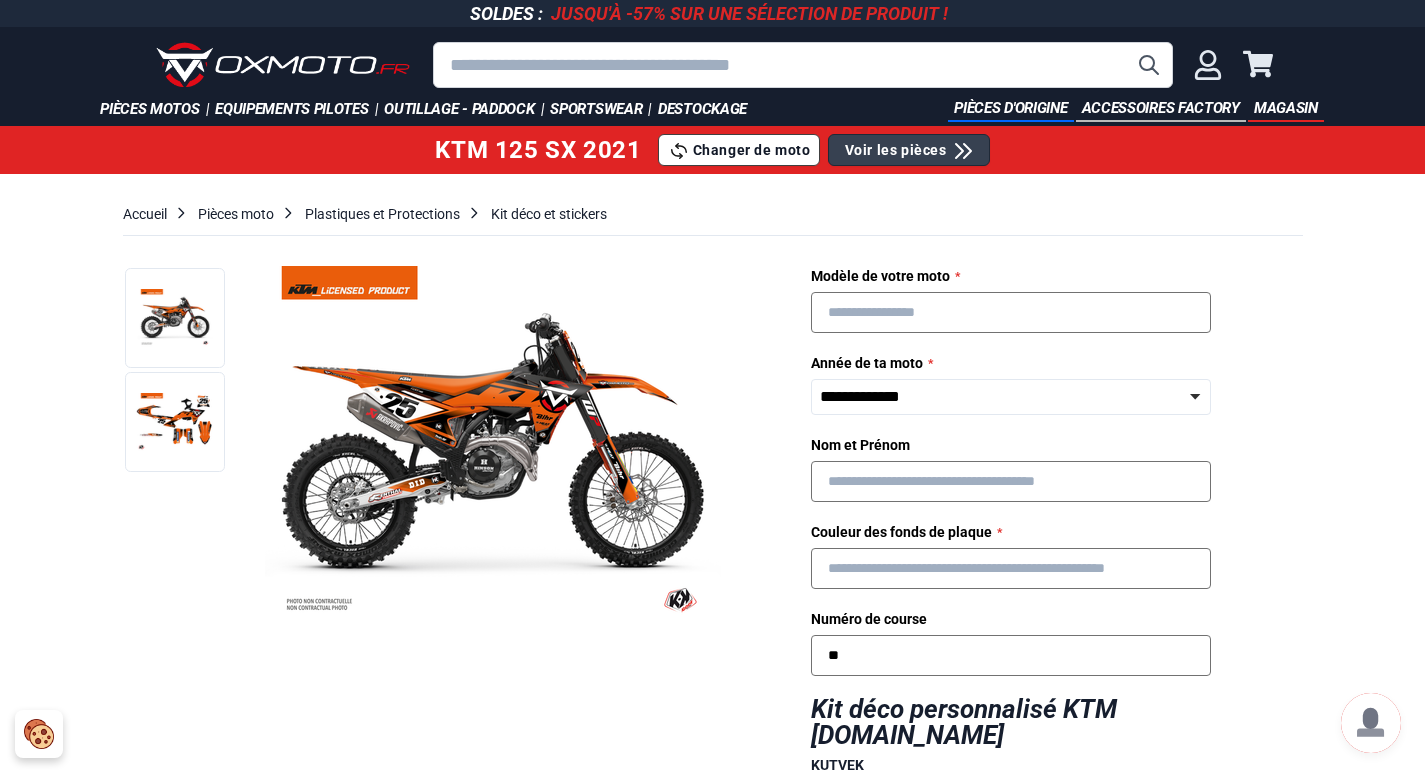 click at bounding box center (283, 65) 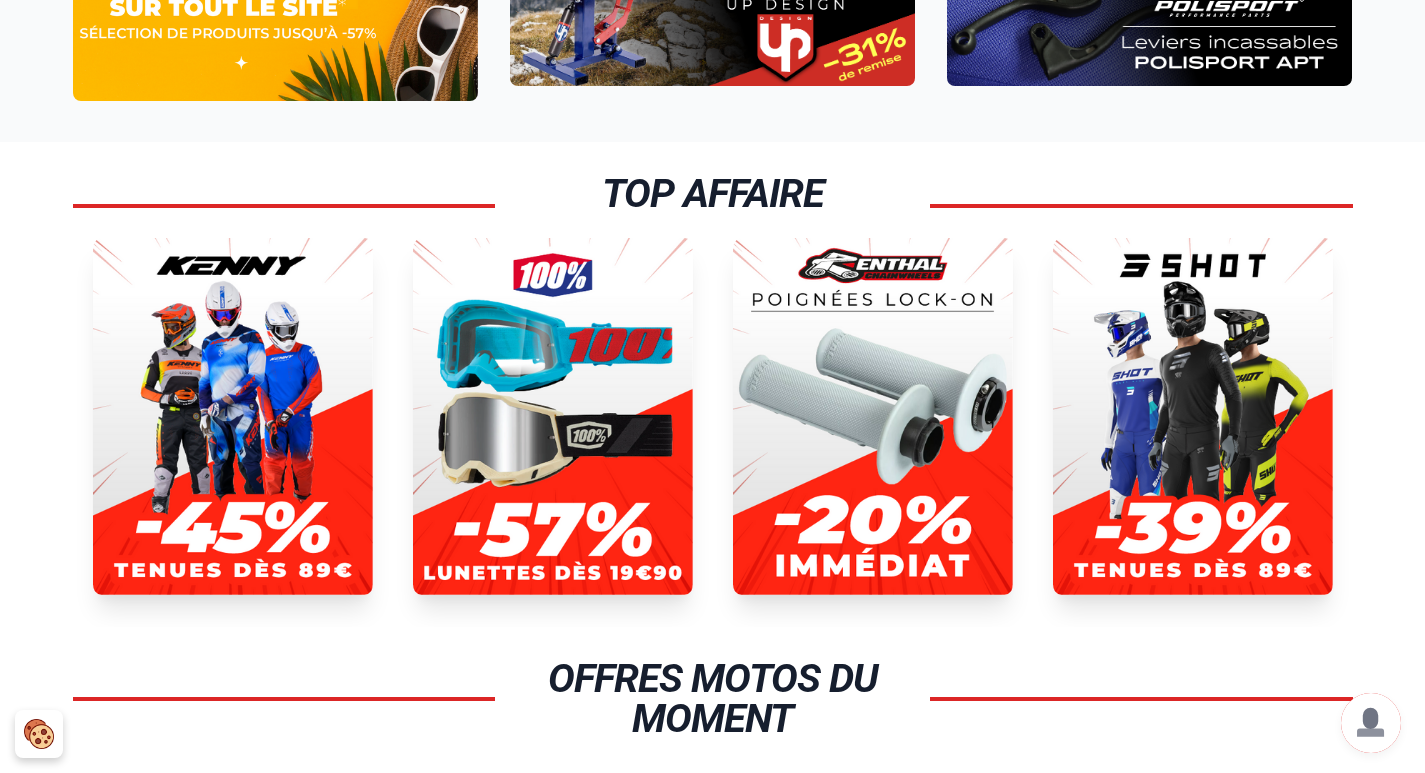 scroll, scrollTop: 0, scrollLeft: 0, axis: both 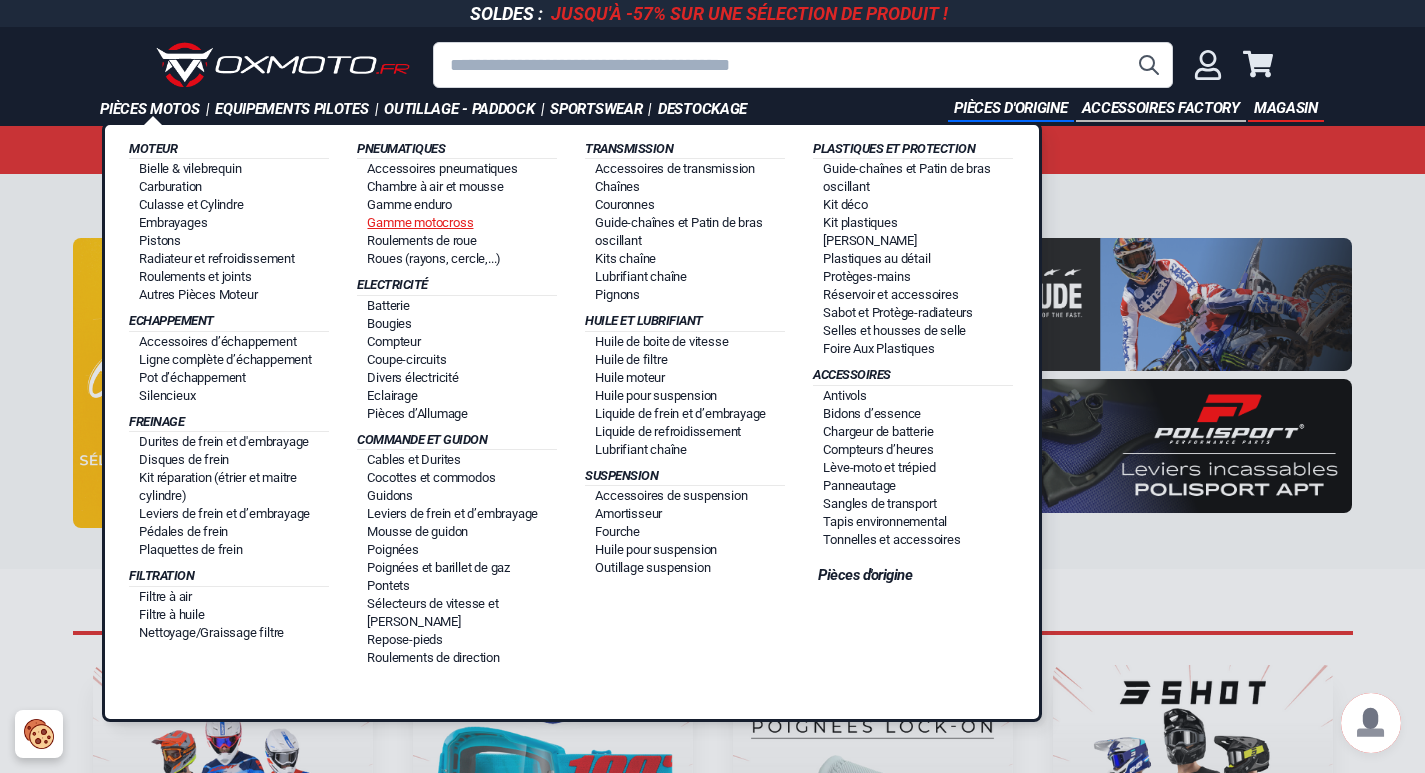 click on "Gamme motocross" at bounding box center (420, 222) 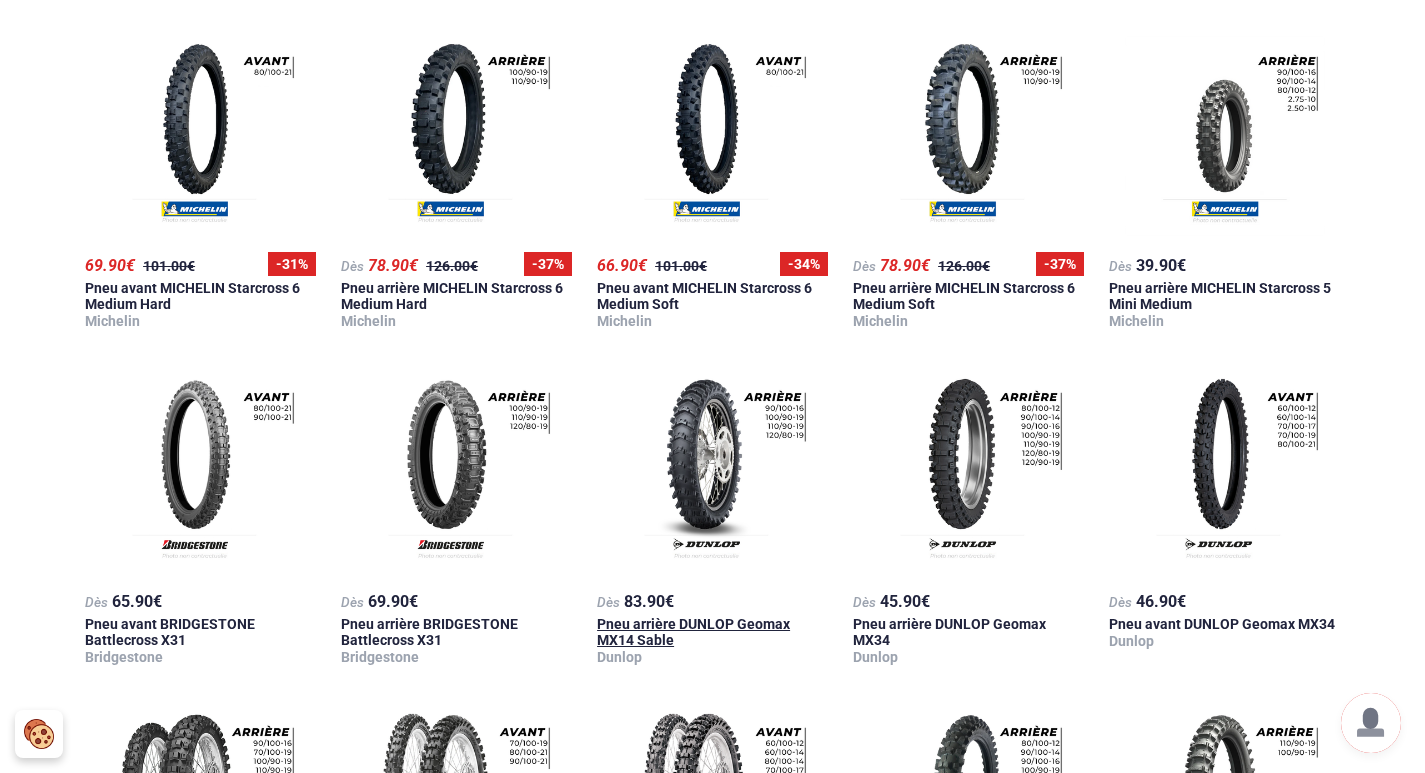 scroll, scrollTop: 0, scrollLeft: 0, axis: both 